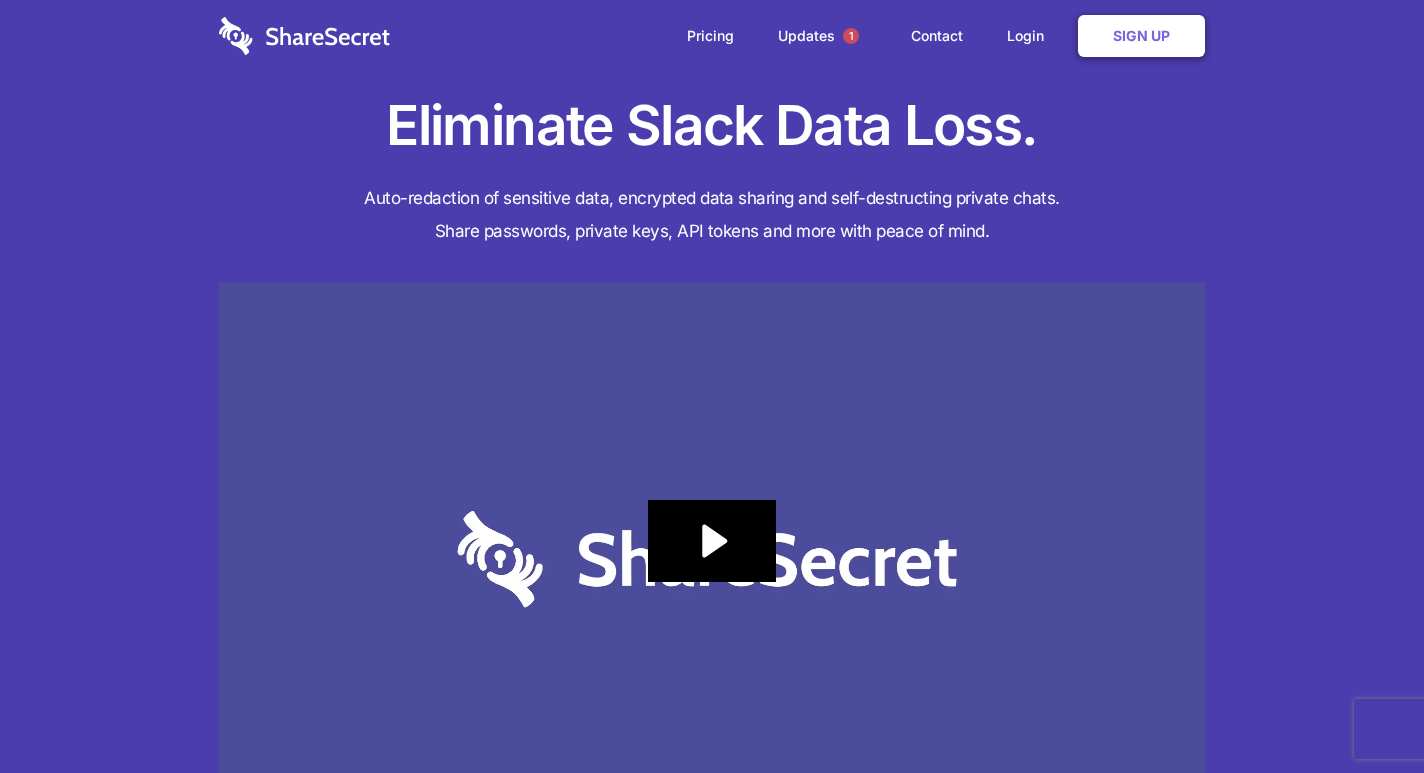 scroll, scrollTop: 0, scrollLeft: 0, axis: both 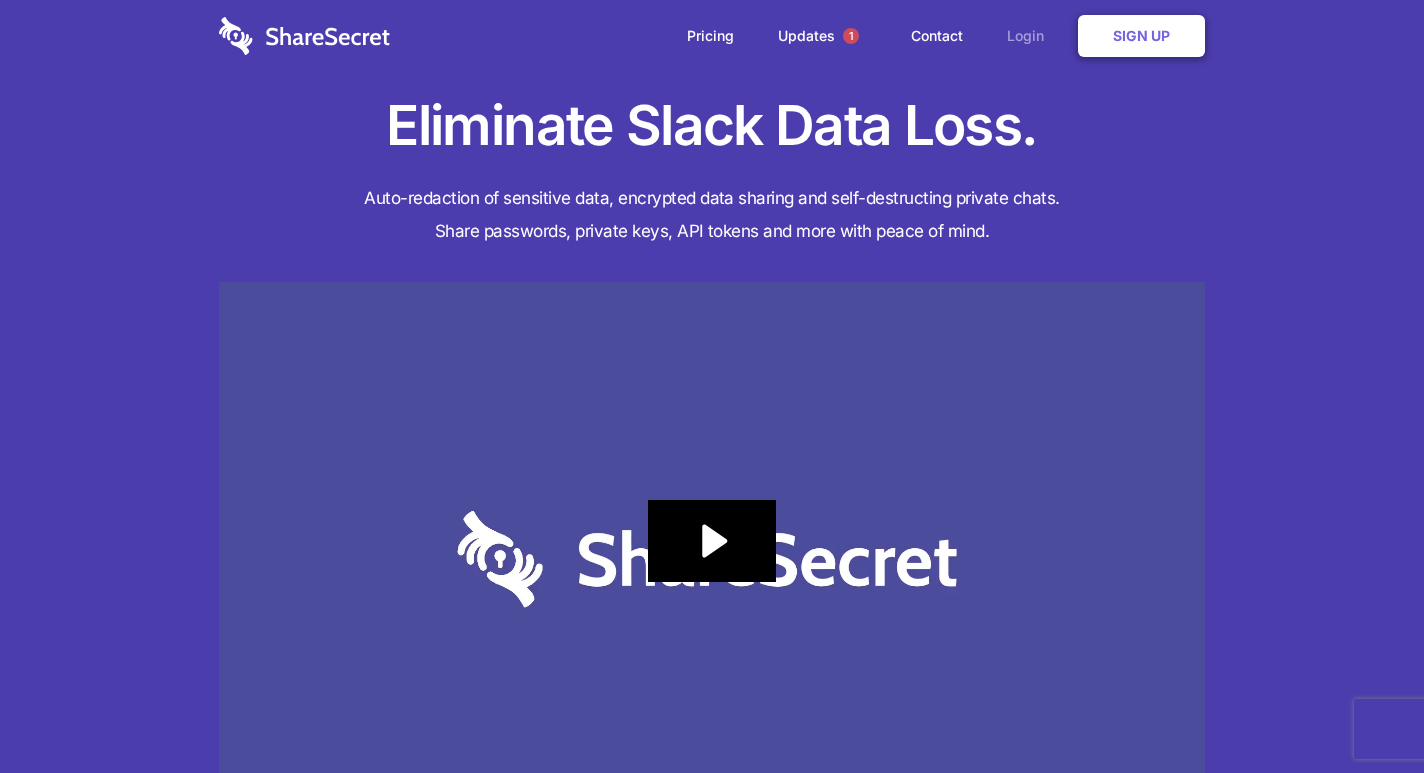 click on "Login" at bounding box center [1030, 36] 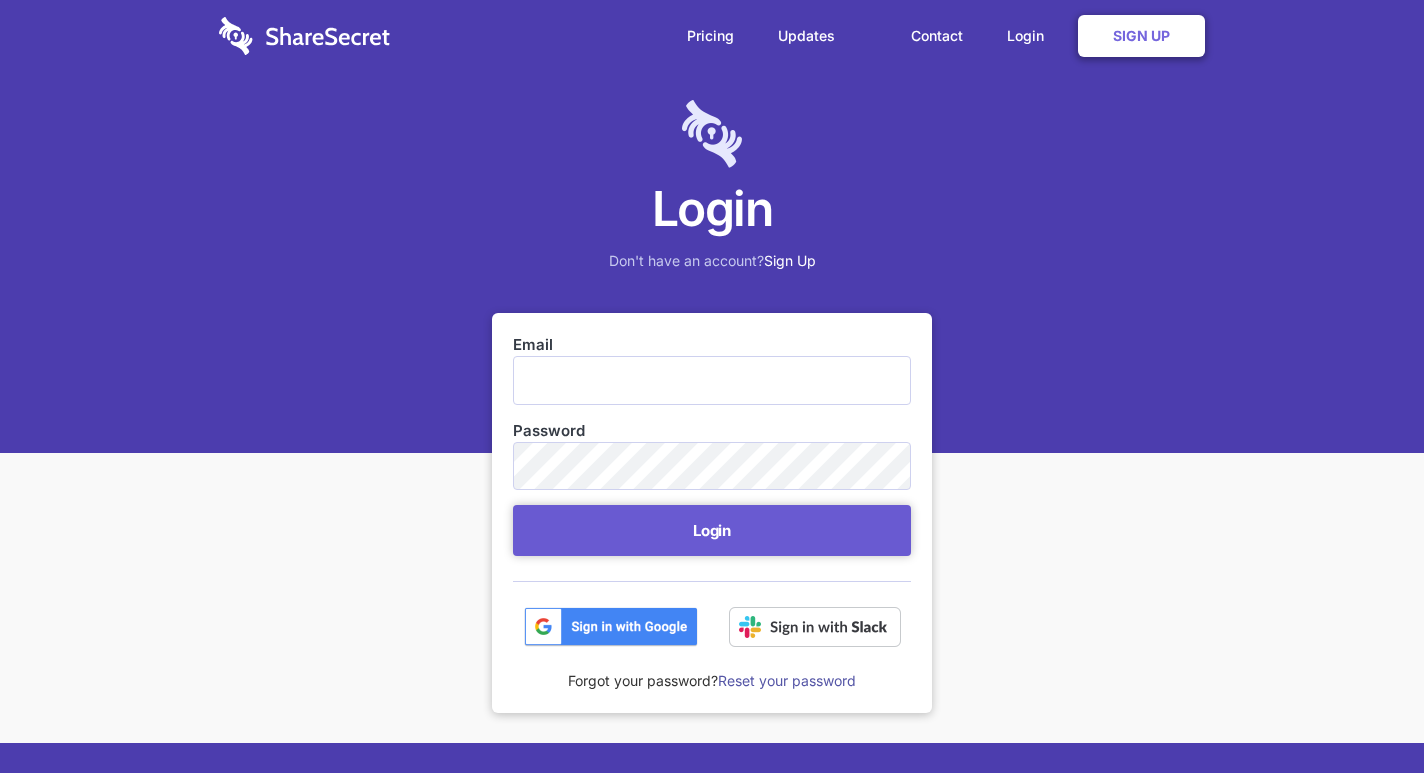scroll, scrollTop: 0, scrollLeft: 0, axis: both 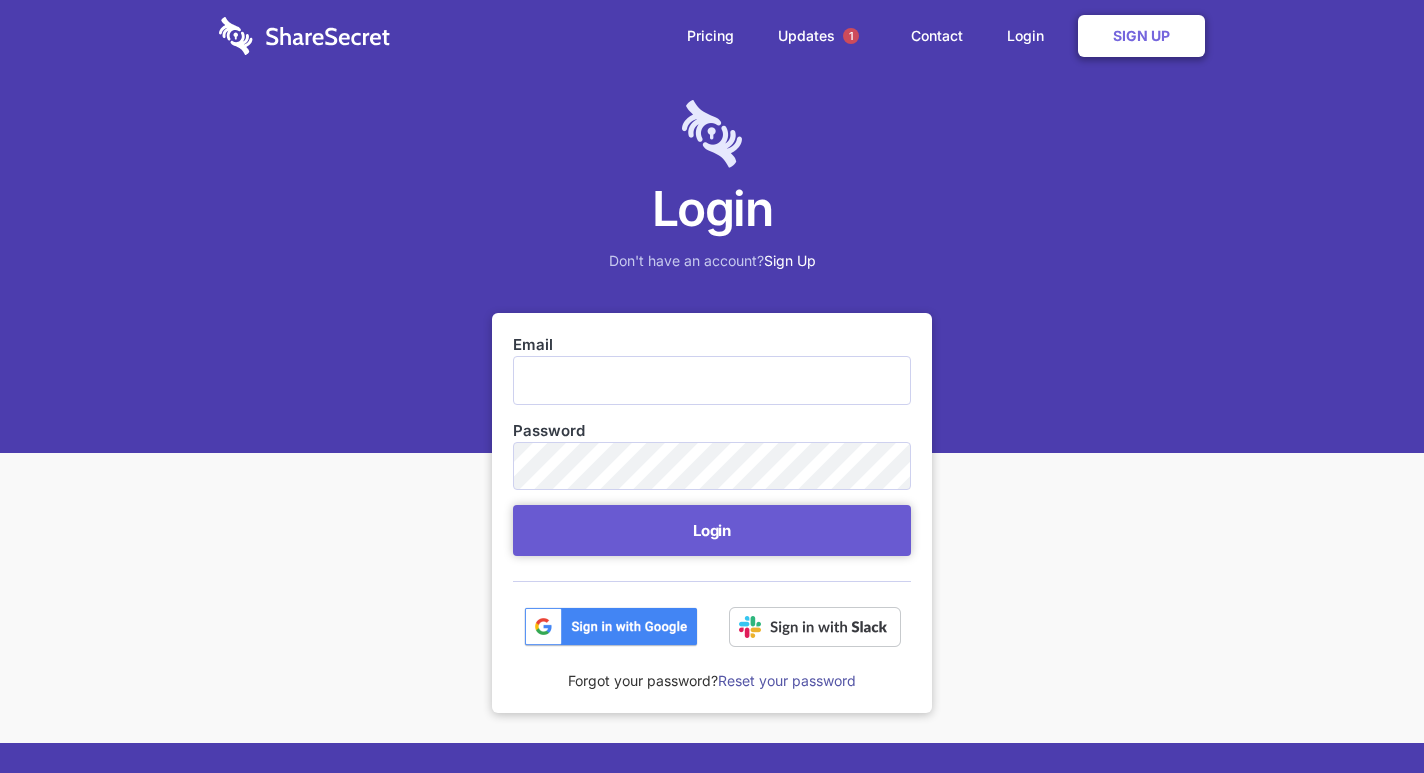 click on "Email" at bounding box center (712, 380) 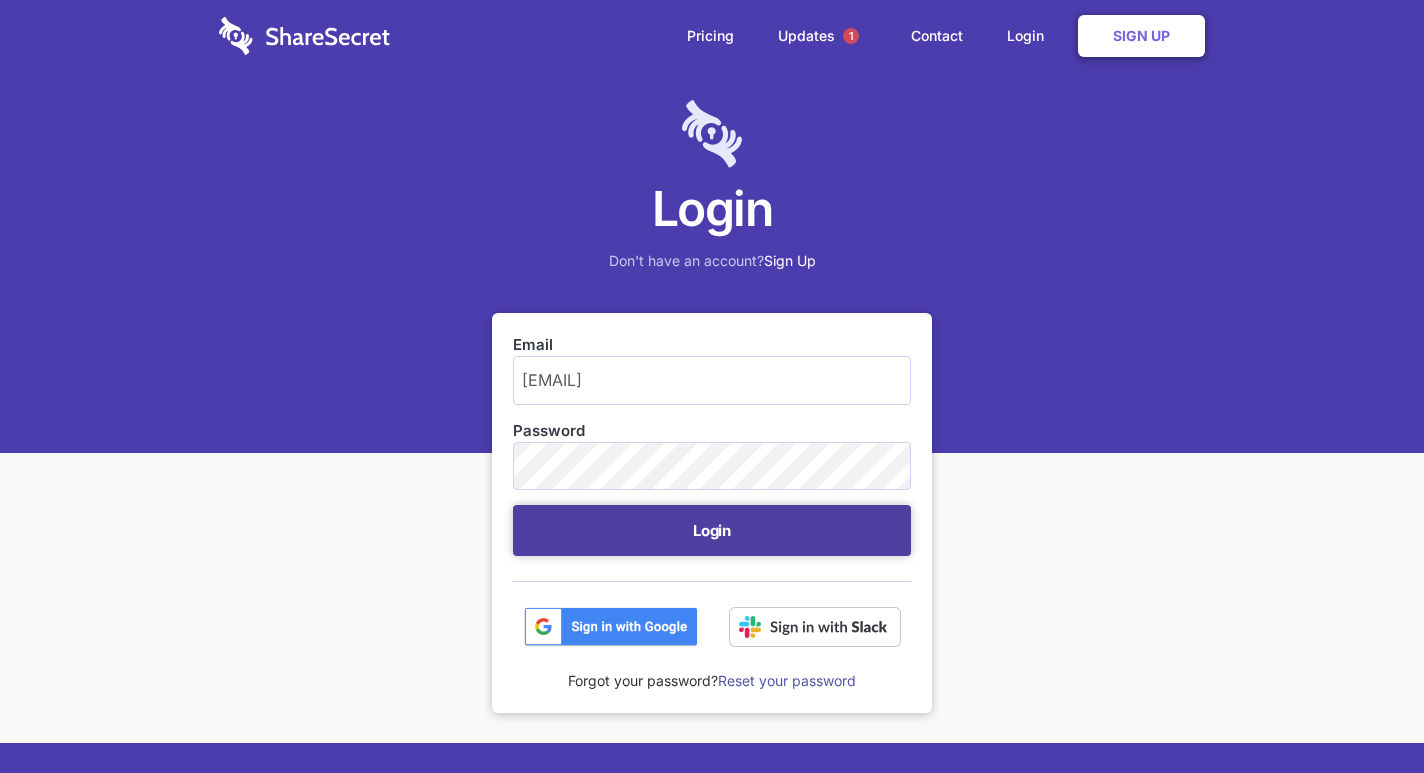 click on "Login" at bounding box center [712, 530] 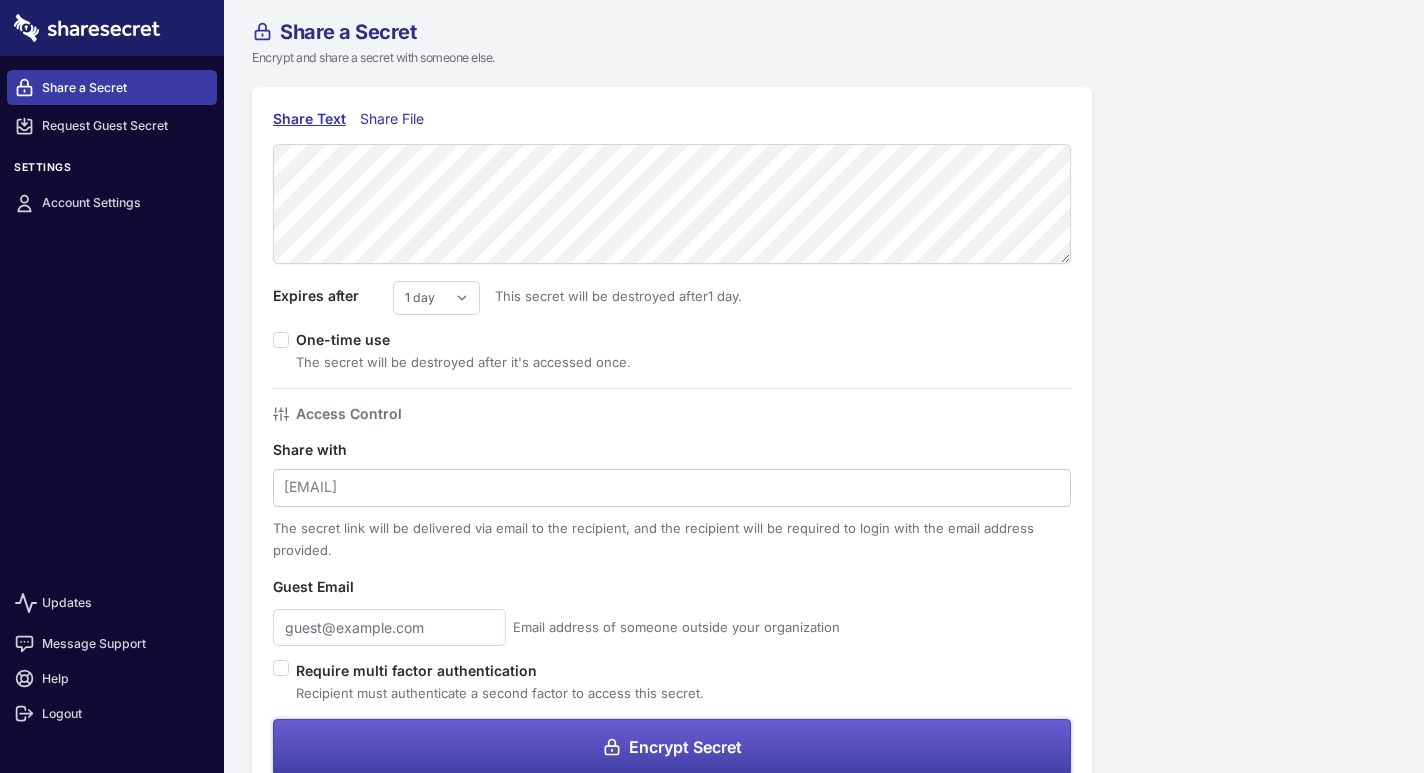 scroll, scrollTop: 0, scrollLeft: 0, axis: both 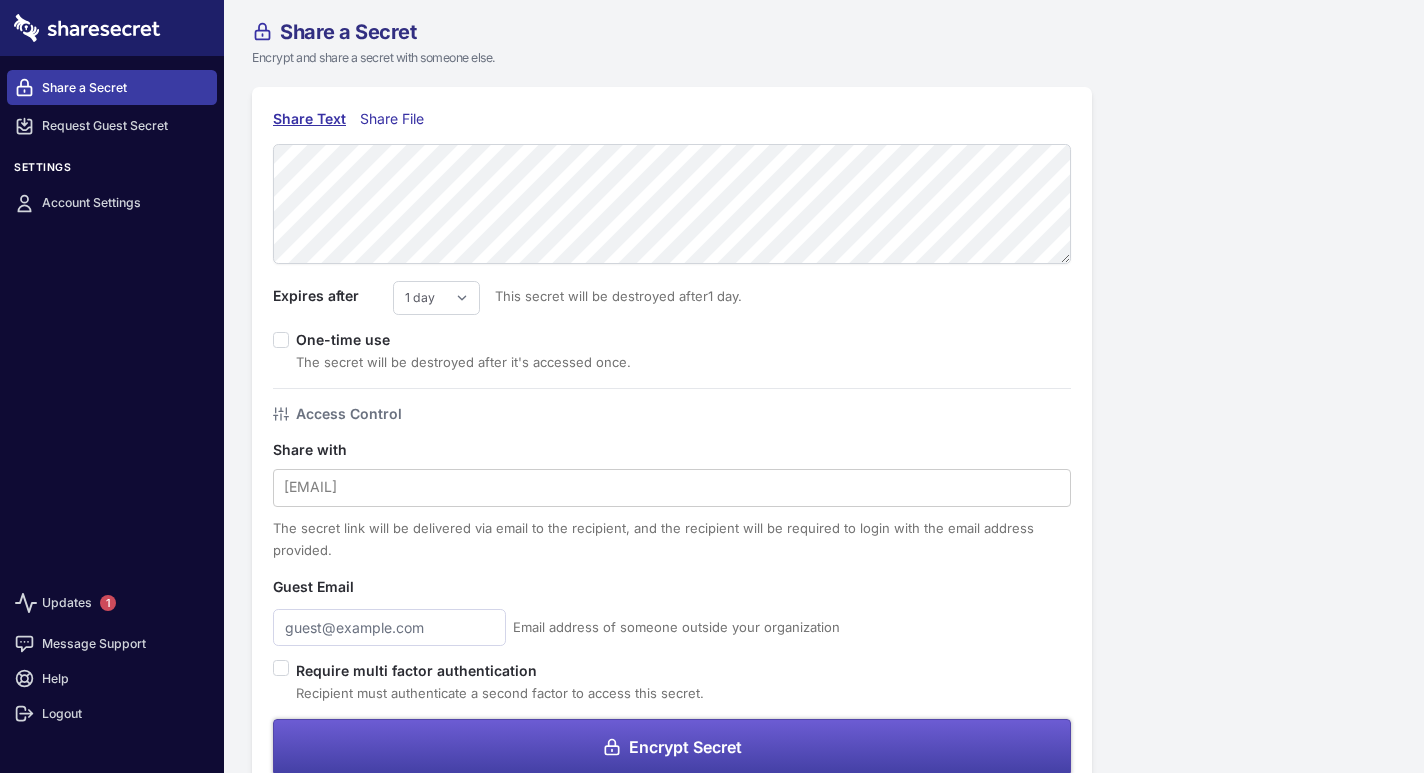 click on "1 day 2 days 3 days 4 days 5 days 6 days 7 days" at bounding box center (436, 298) 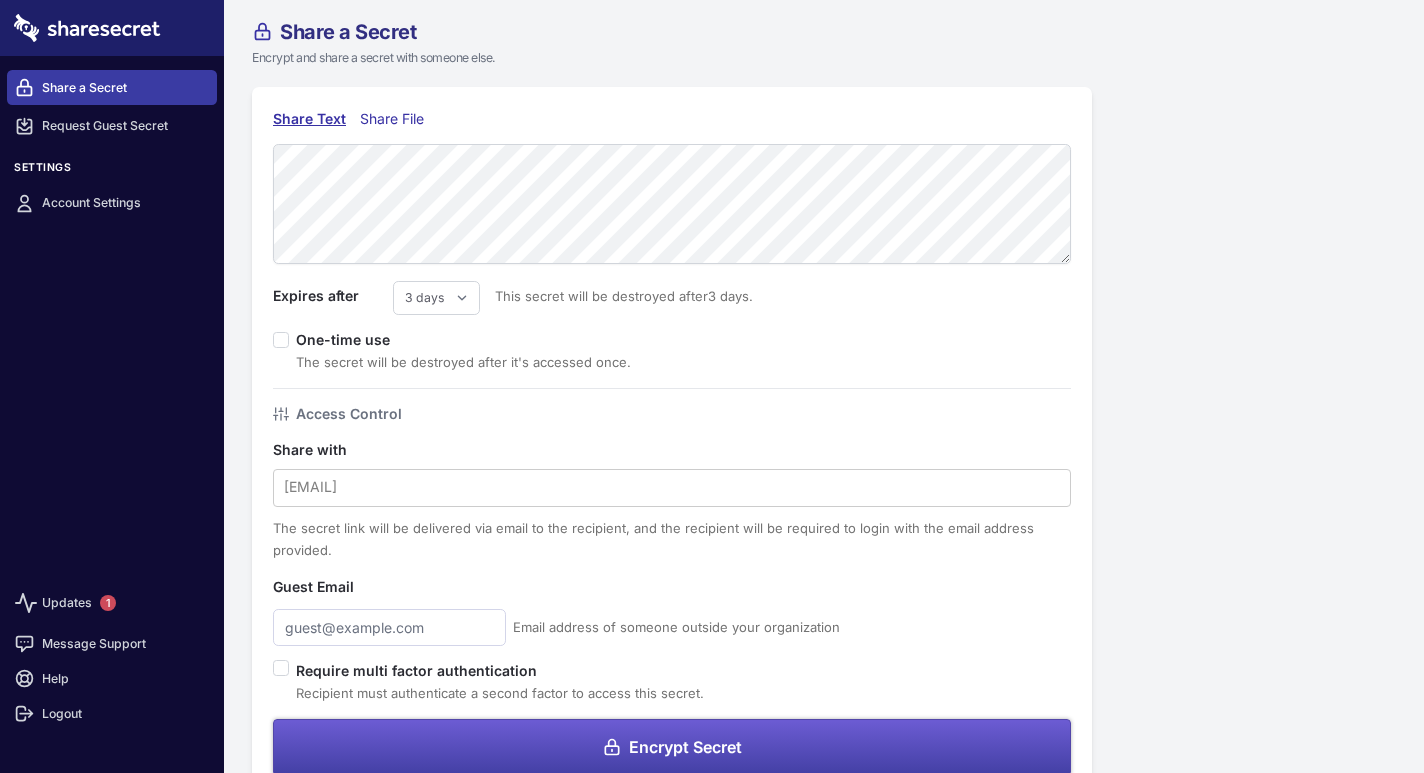 scroll, scrollTop: 46, scrollLeft: 0, axis: vertical 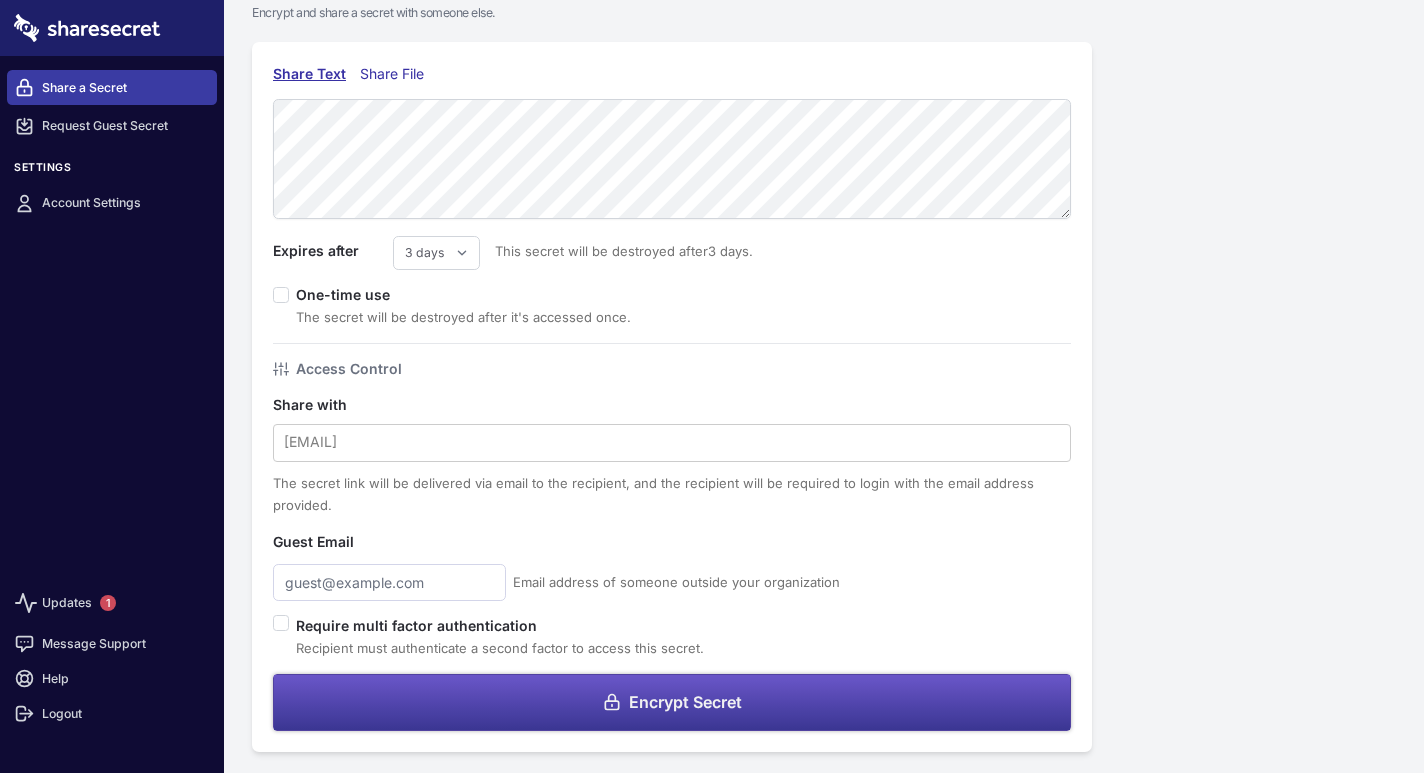 click at bounding box center (612, 702) 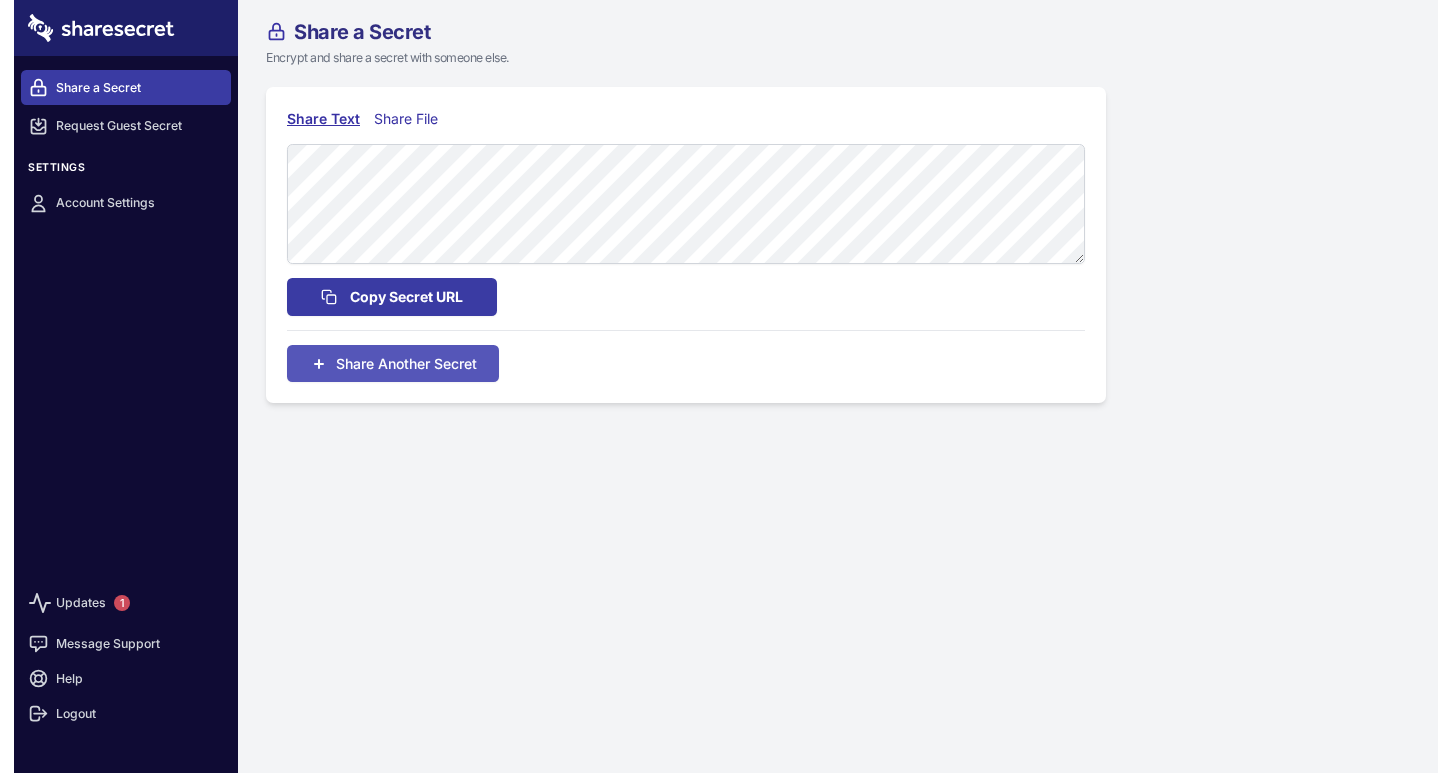 scroll, scrollTop: 0, scrollLeft: 0, axis: both 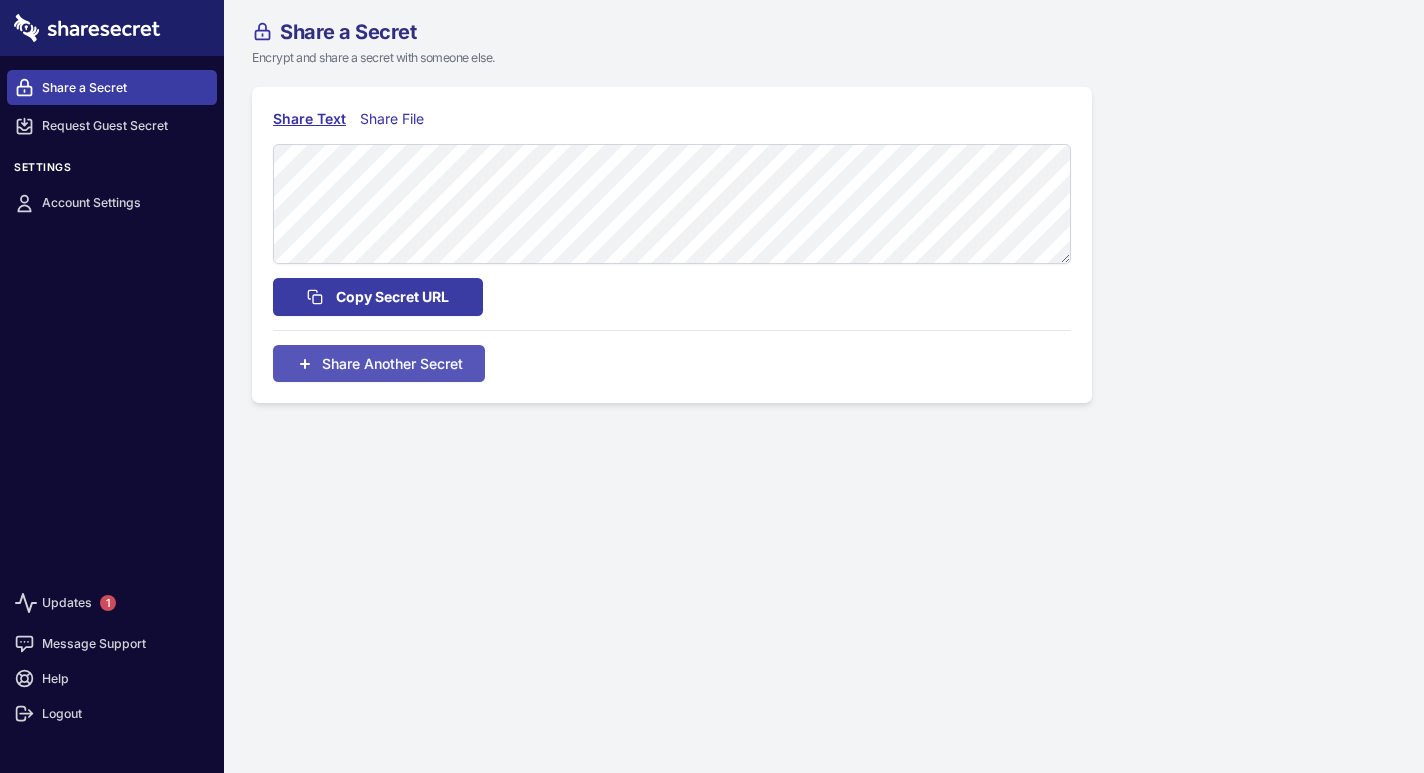 click on "Copy Secret URL" at bounding box center (392, 297) 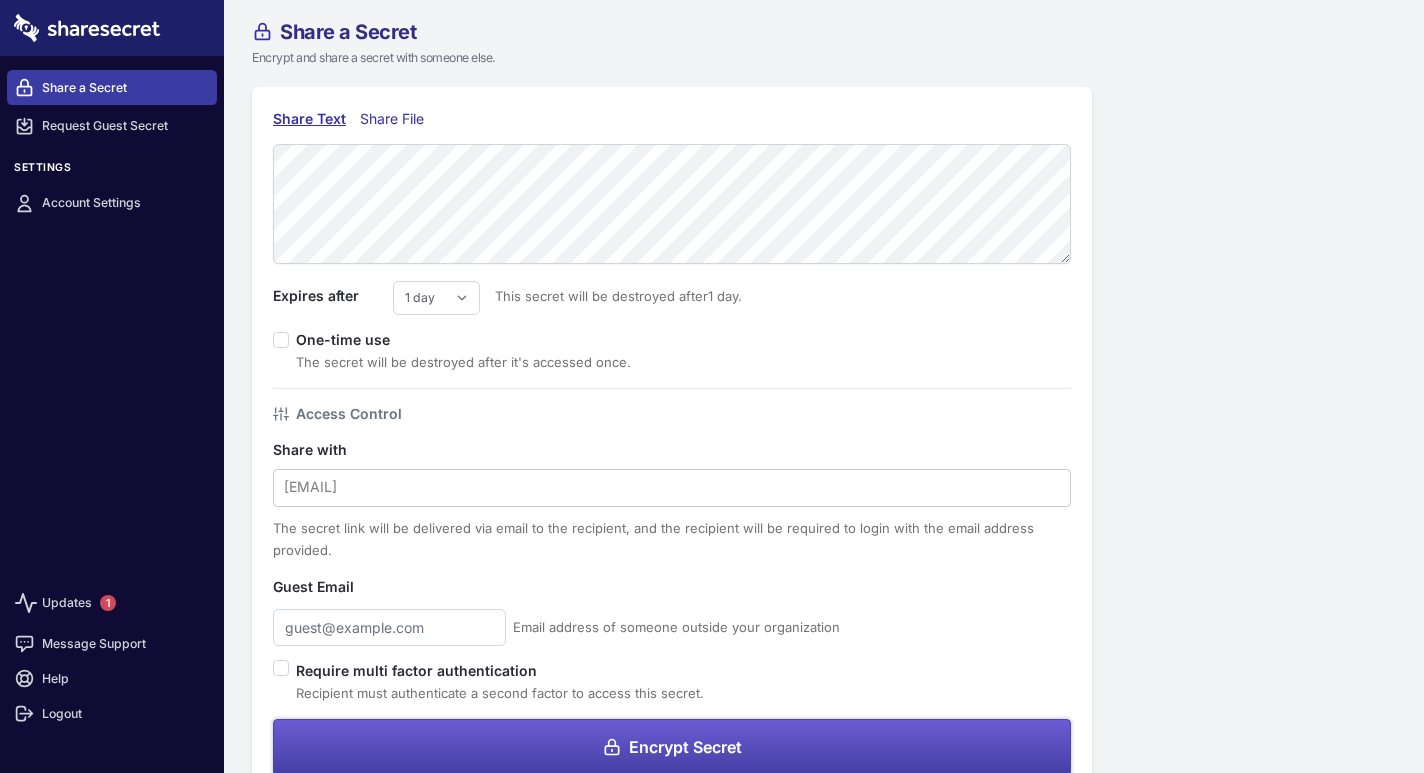 scroll, scrollTop: 0, scrollLeft: 0, axis: both 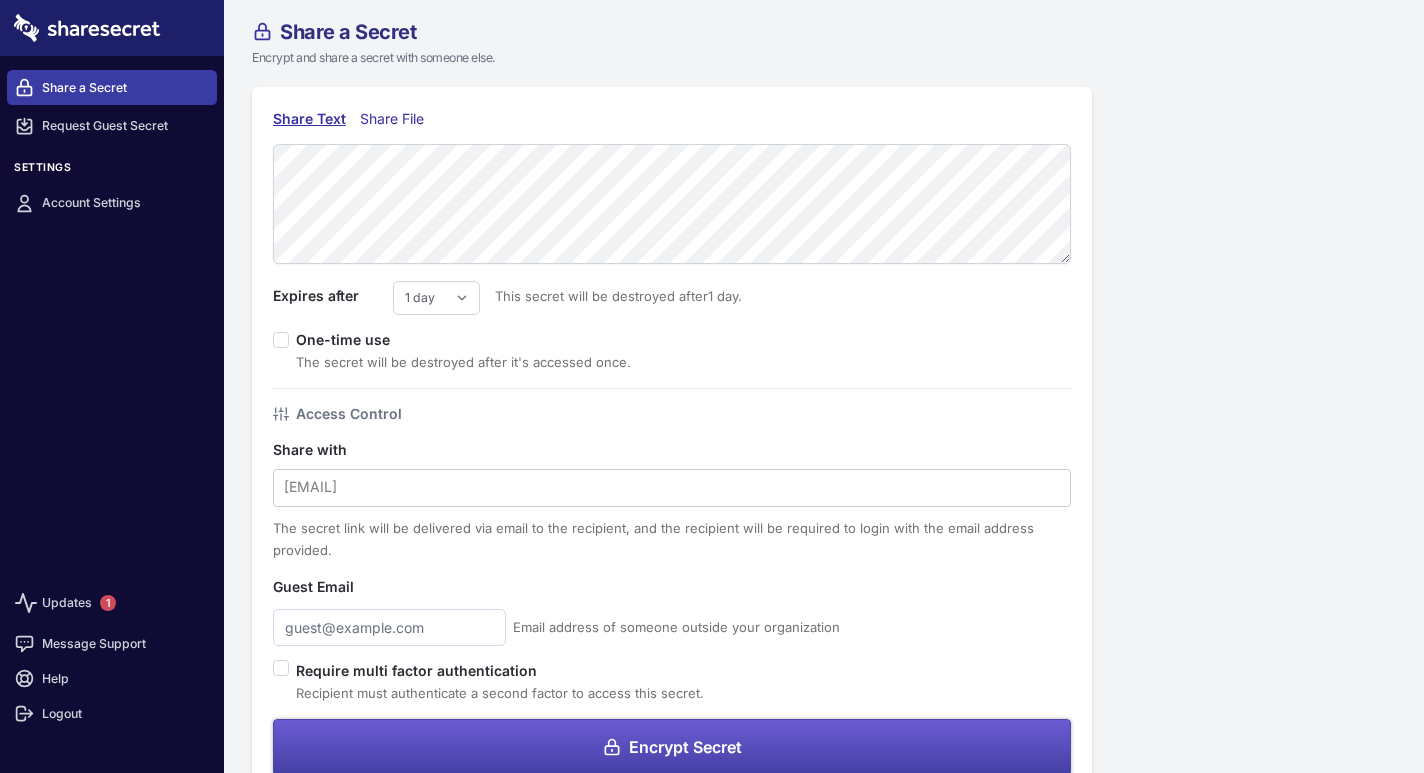click on "1 day 2 days 3 days 4 days 5 days 6 days 7 days" at bounding box center [436, 298] 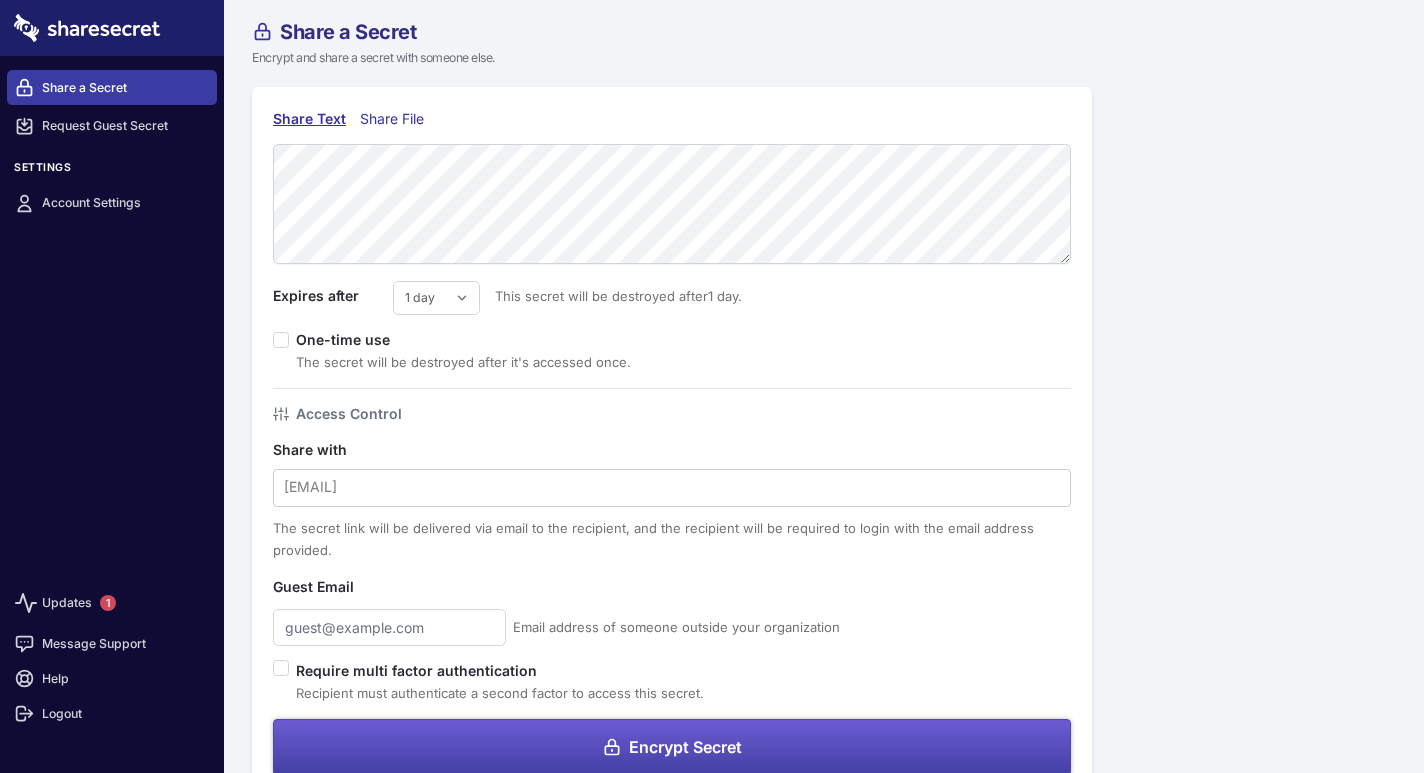 select on "5" 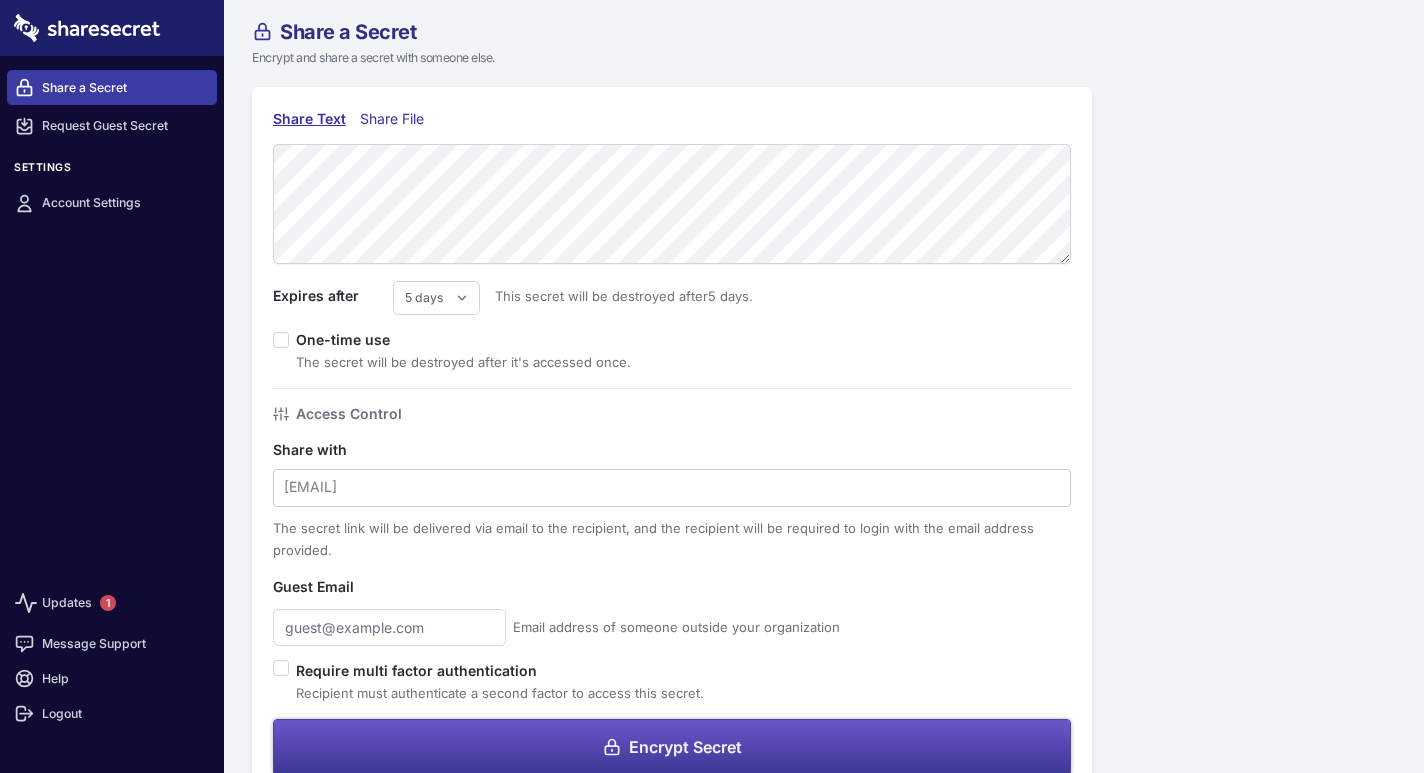 click on "Encrypt Secret" at bounding box center (672, 747) 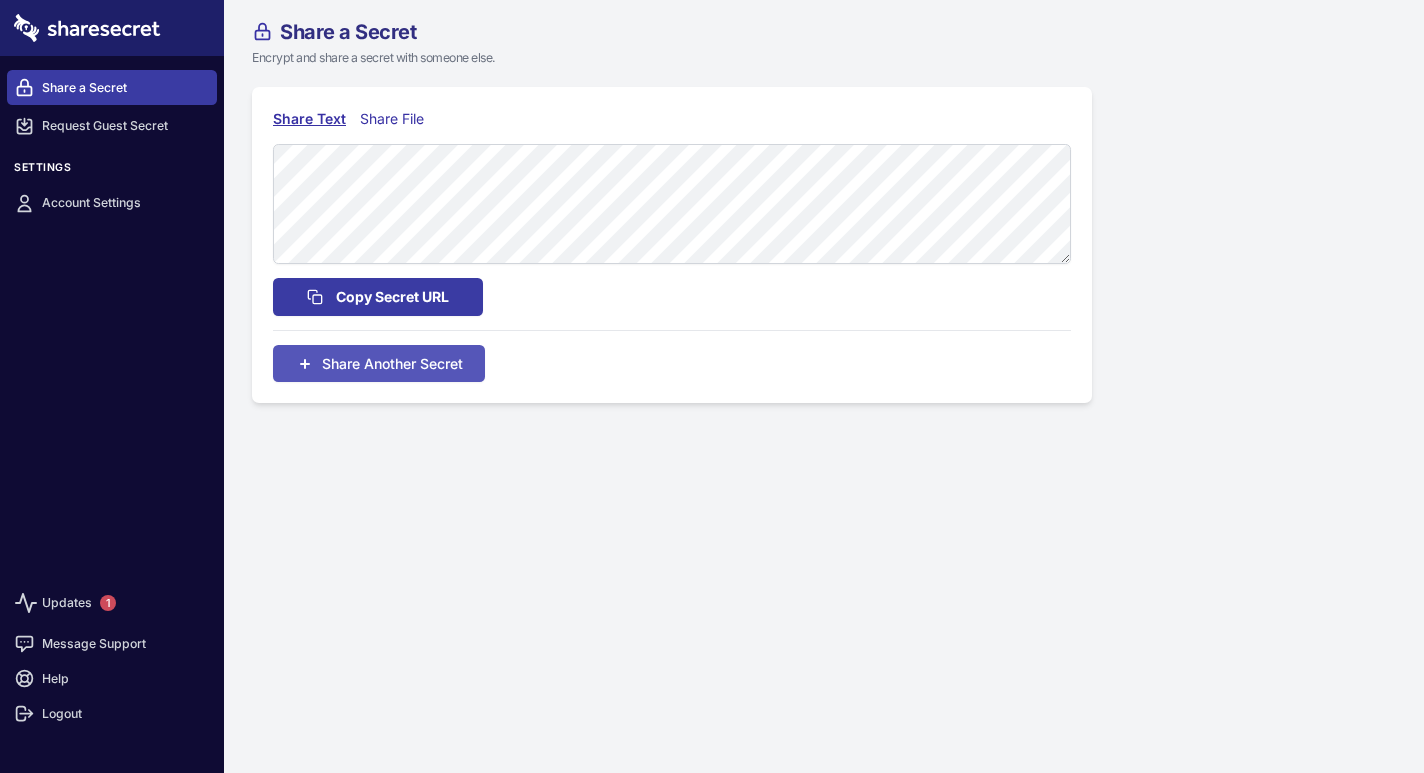 click on "Copy Secret URL" at bounding box center (392, 297) 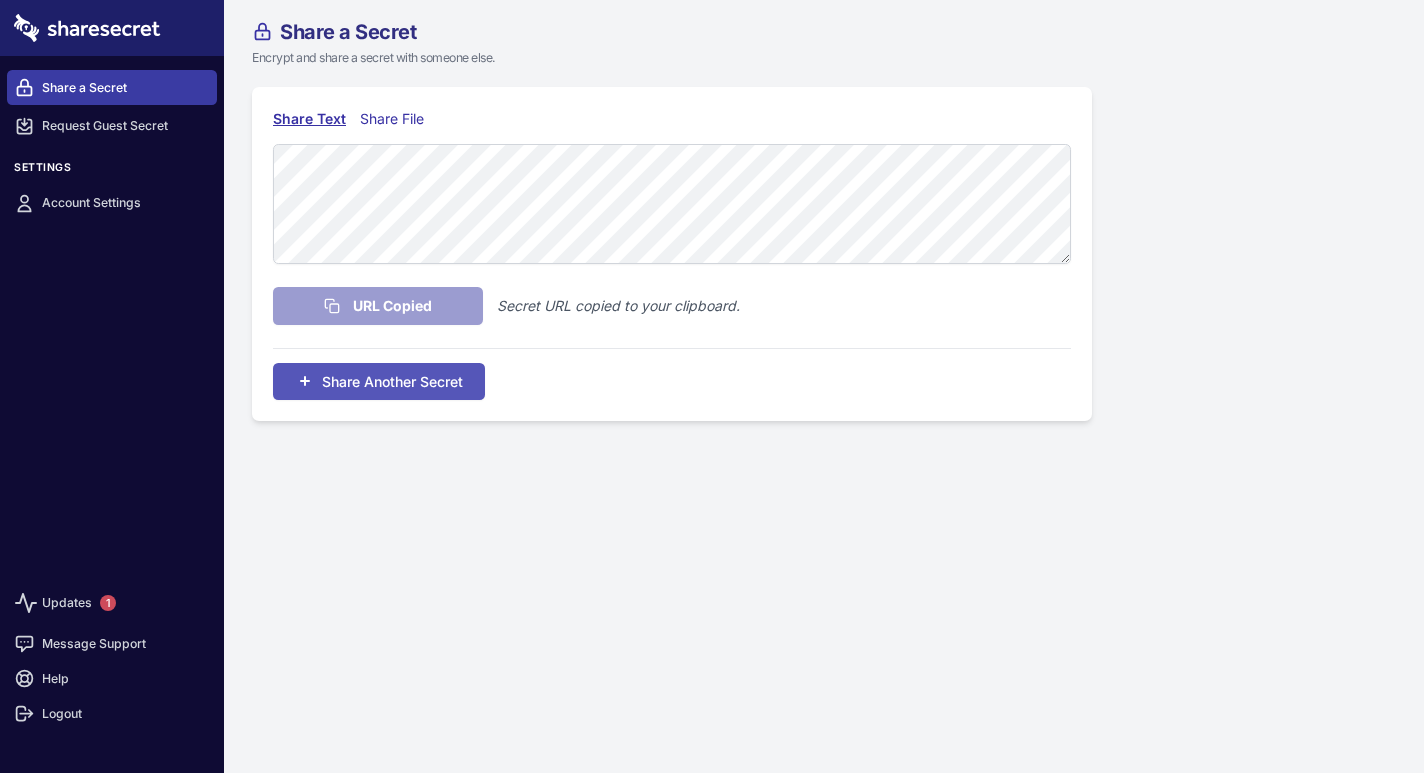scroll, scrollTop: 0, scrollLeft: 0, axis: both 